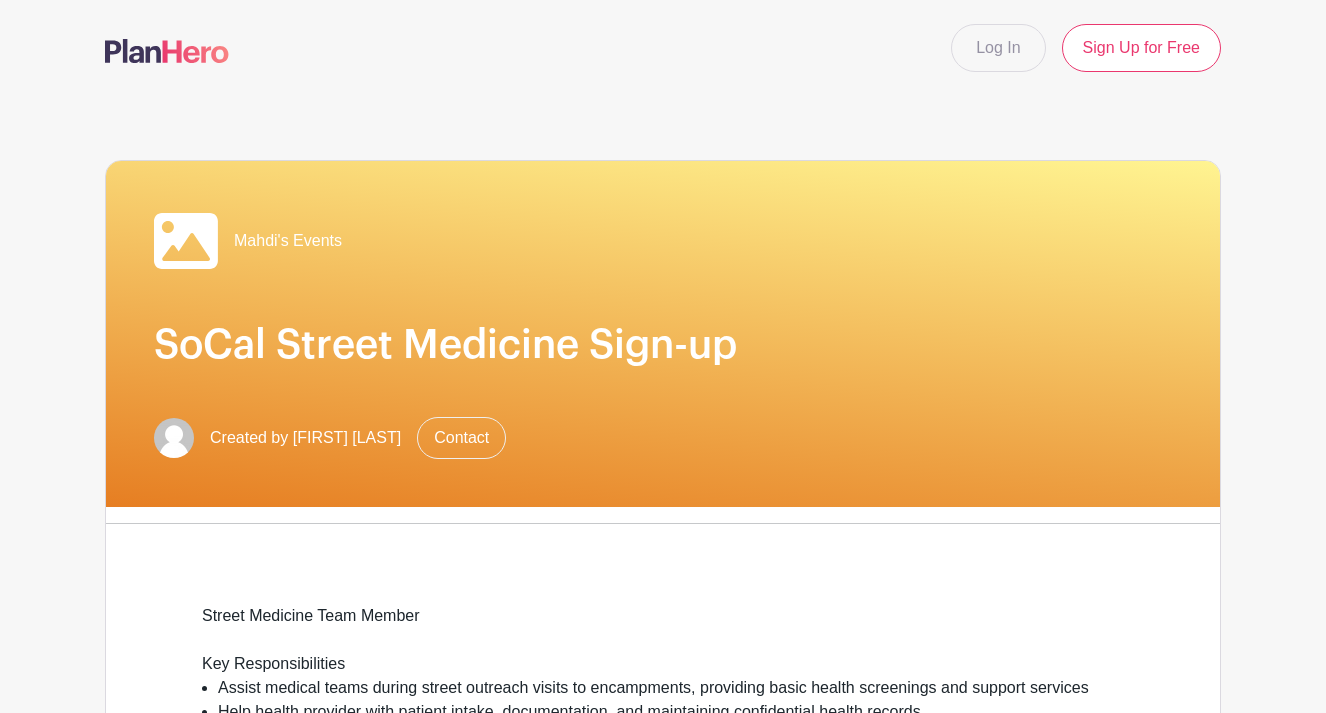scroll, scrollTop: 0, scrollLeft: 0, axis: both 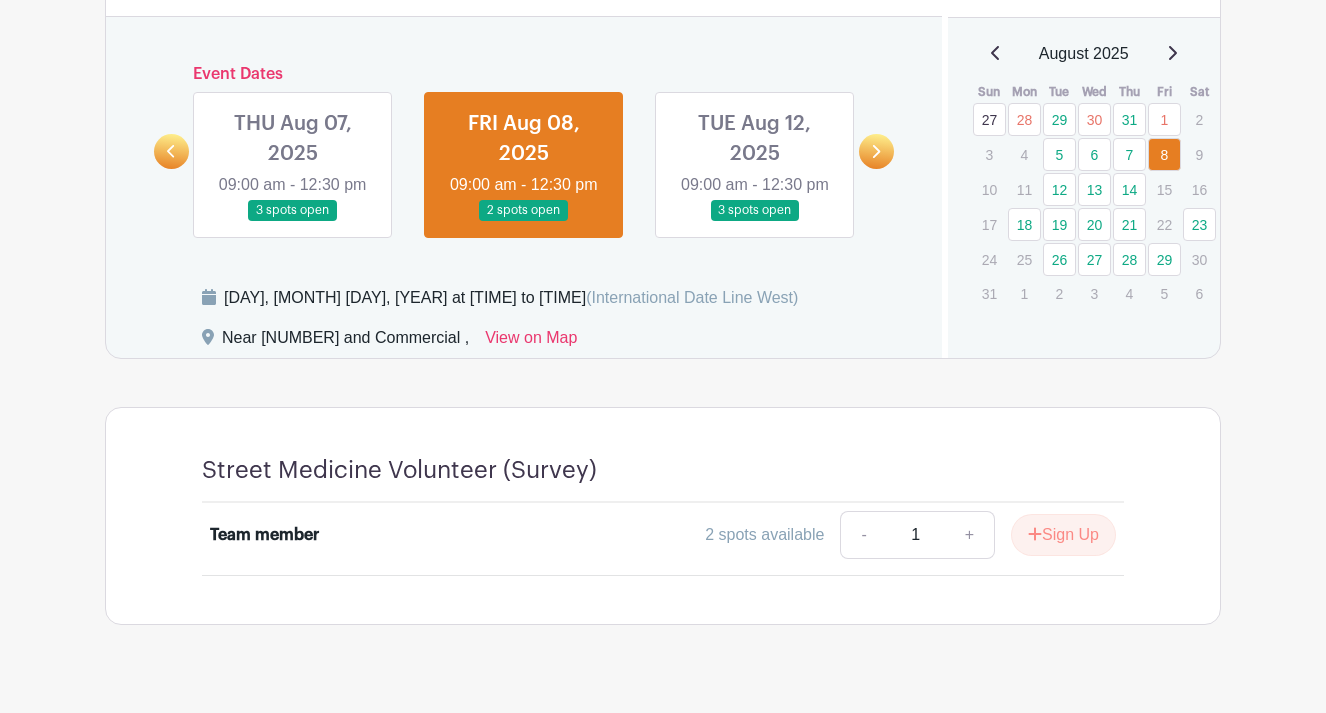 click 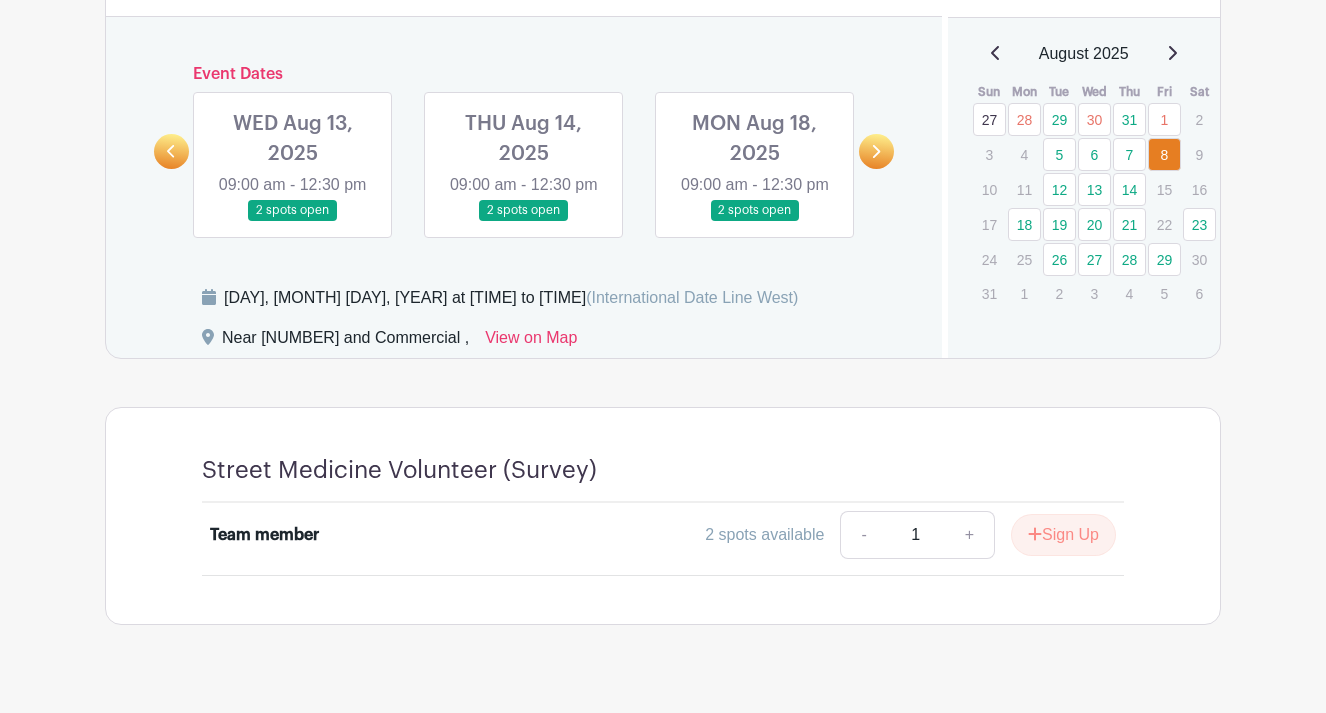 click at bounding box center (293, 221) 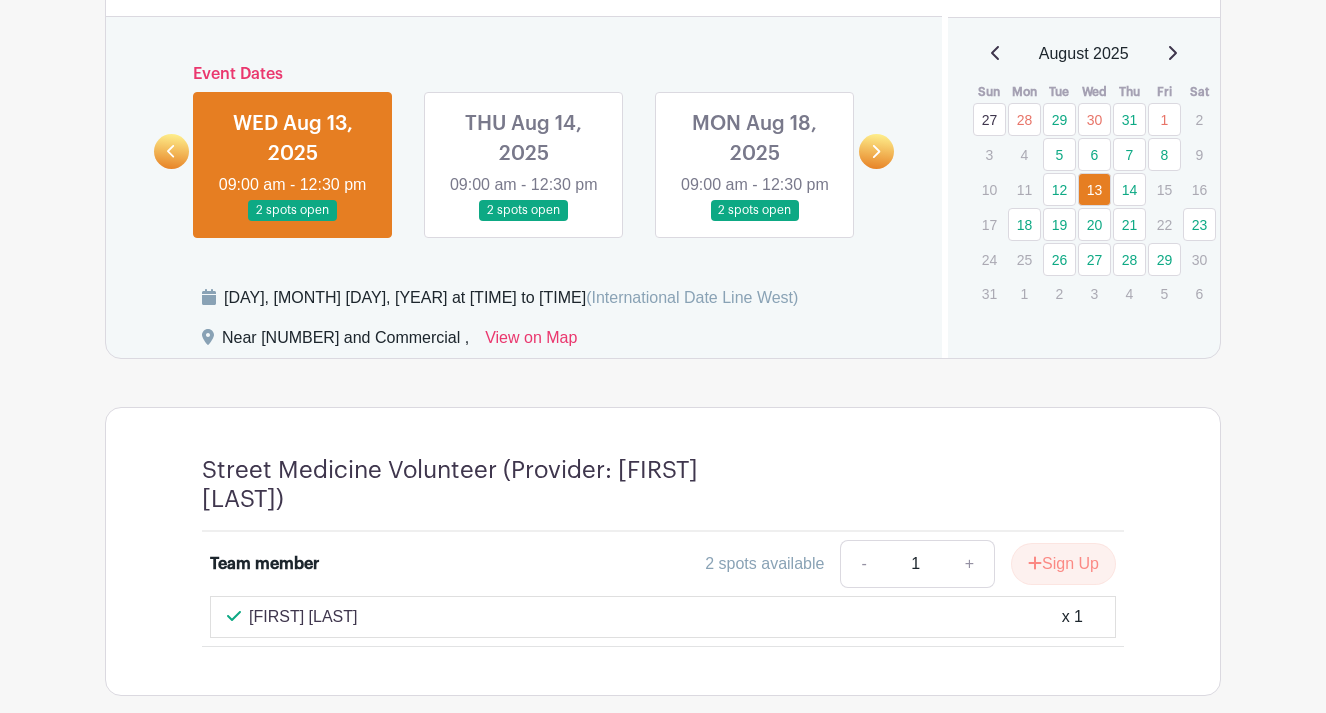 click at bounding box center [524, 221] 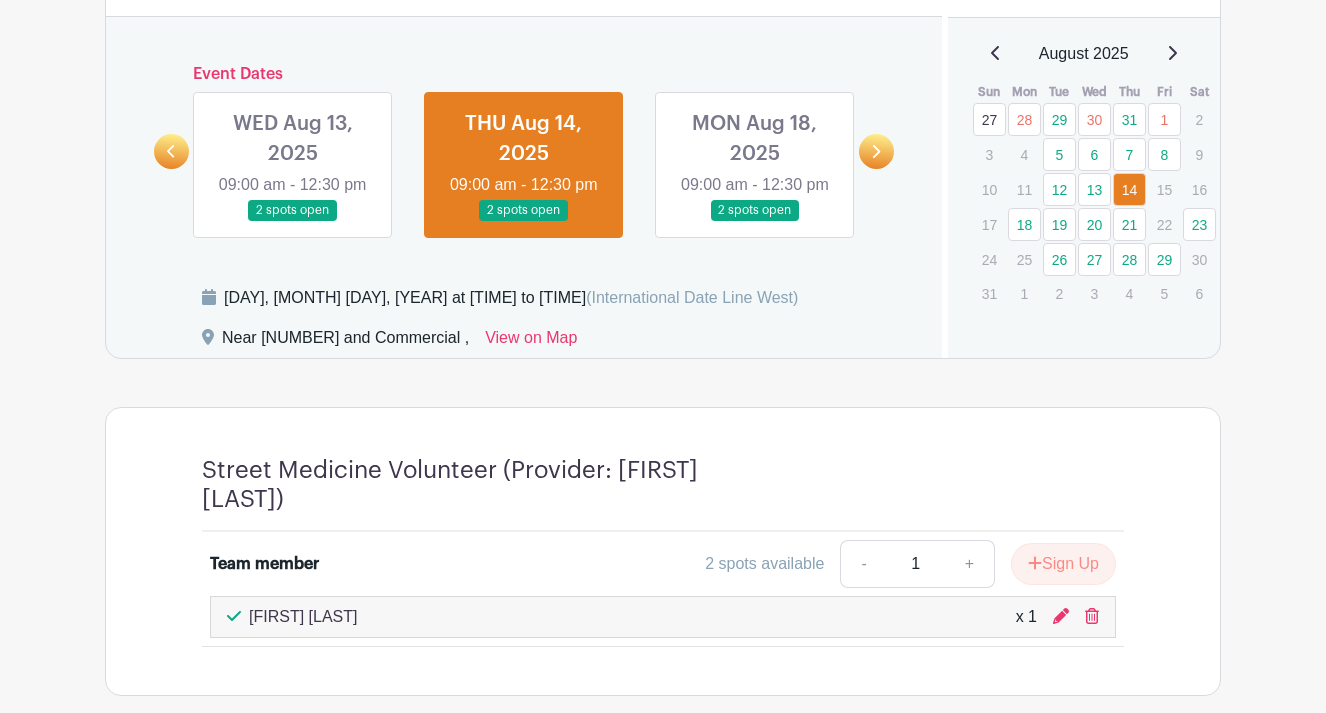 click at bounding box center (293, 221) 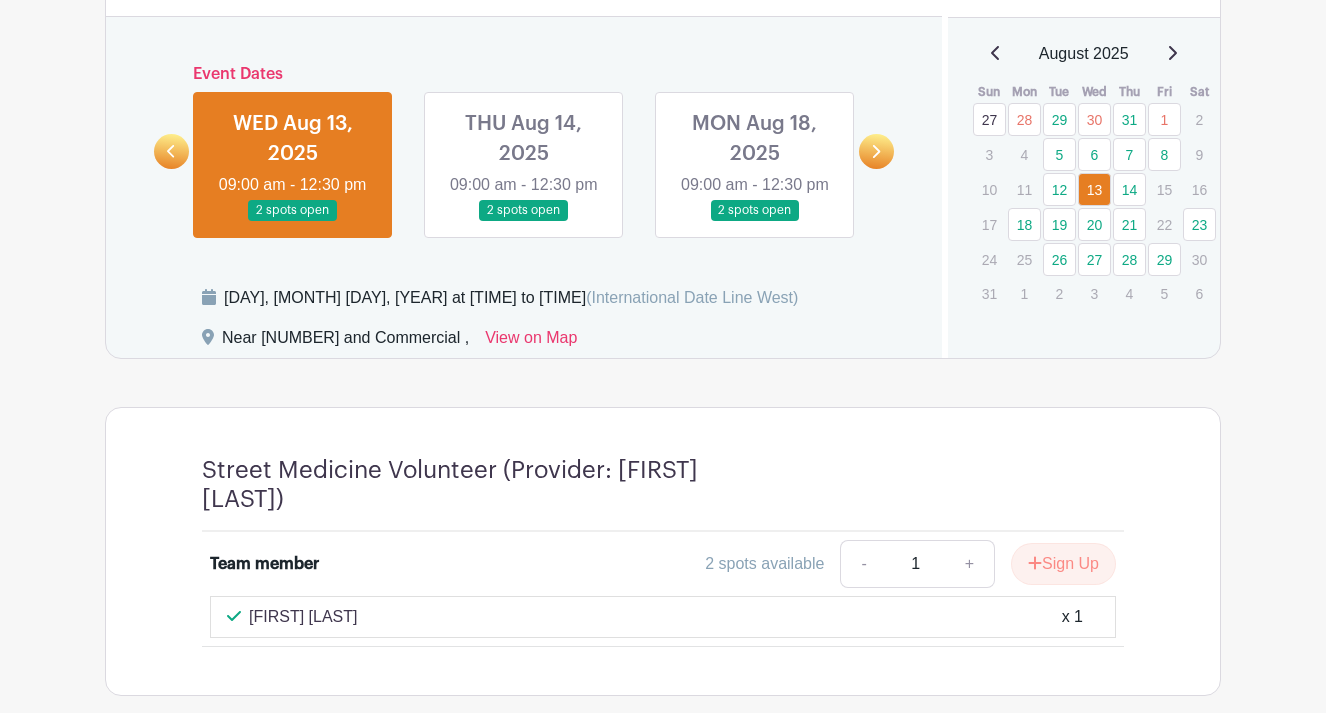 click 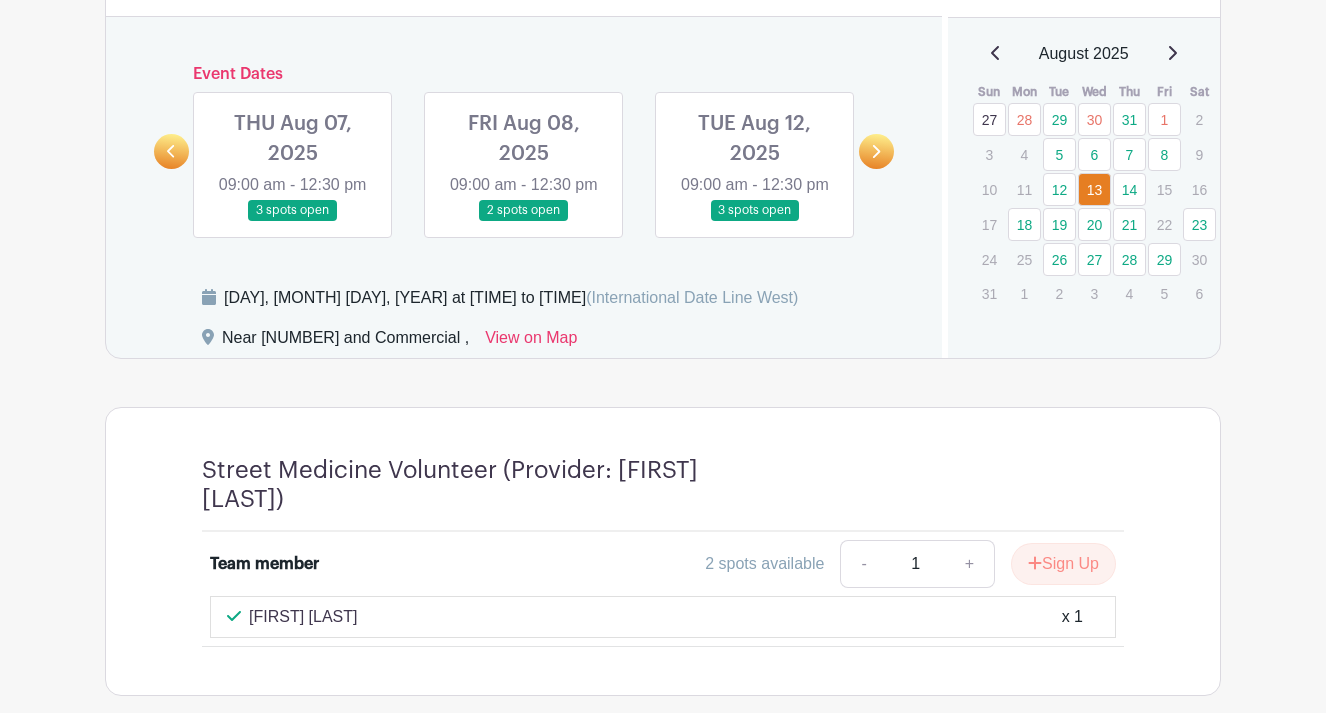 click at bounding box center (524, 221) 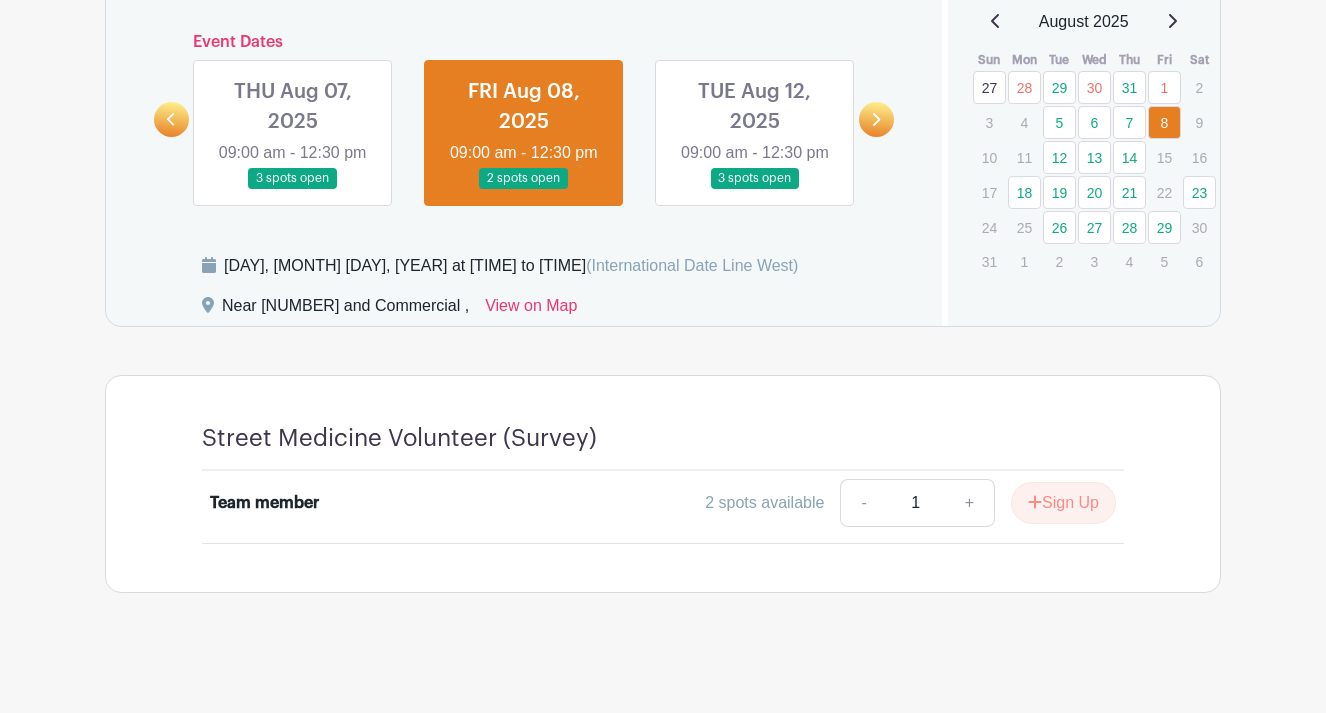 scroll, scrollTop: 986, scrollLeft: 0, axis: vertical 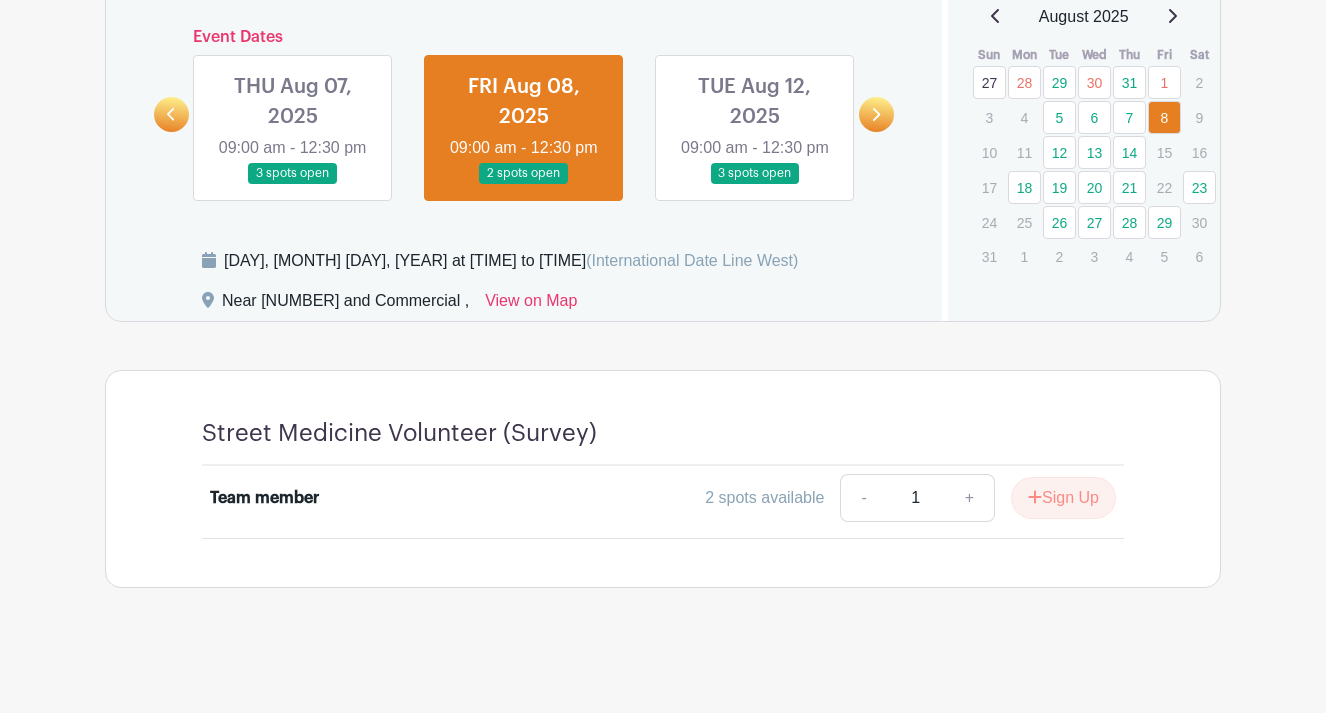 click at bounding box center [293, 184] 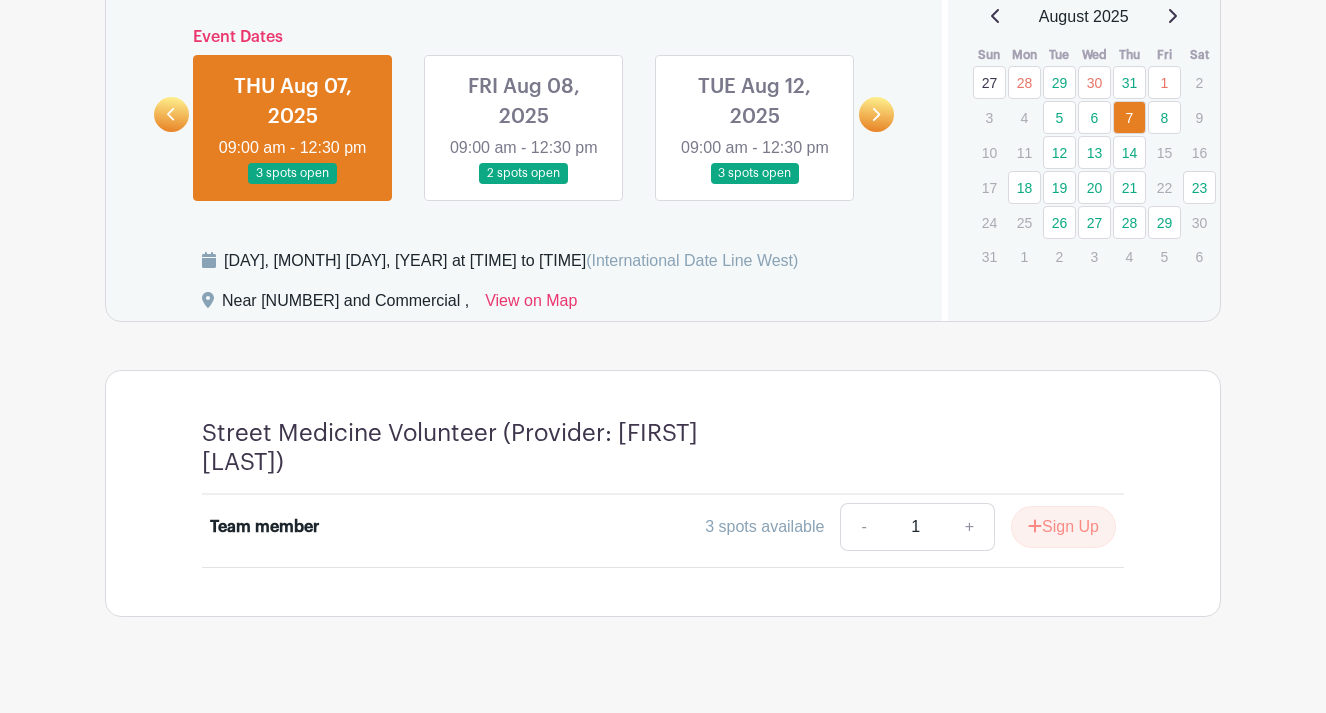 click 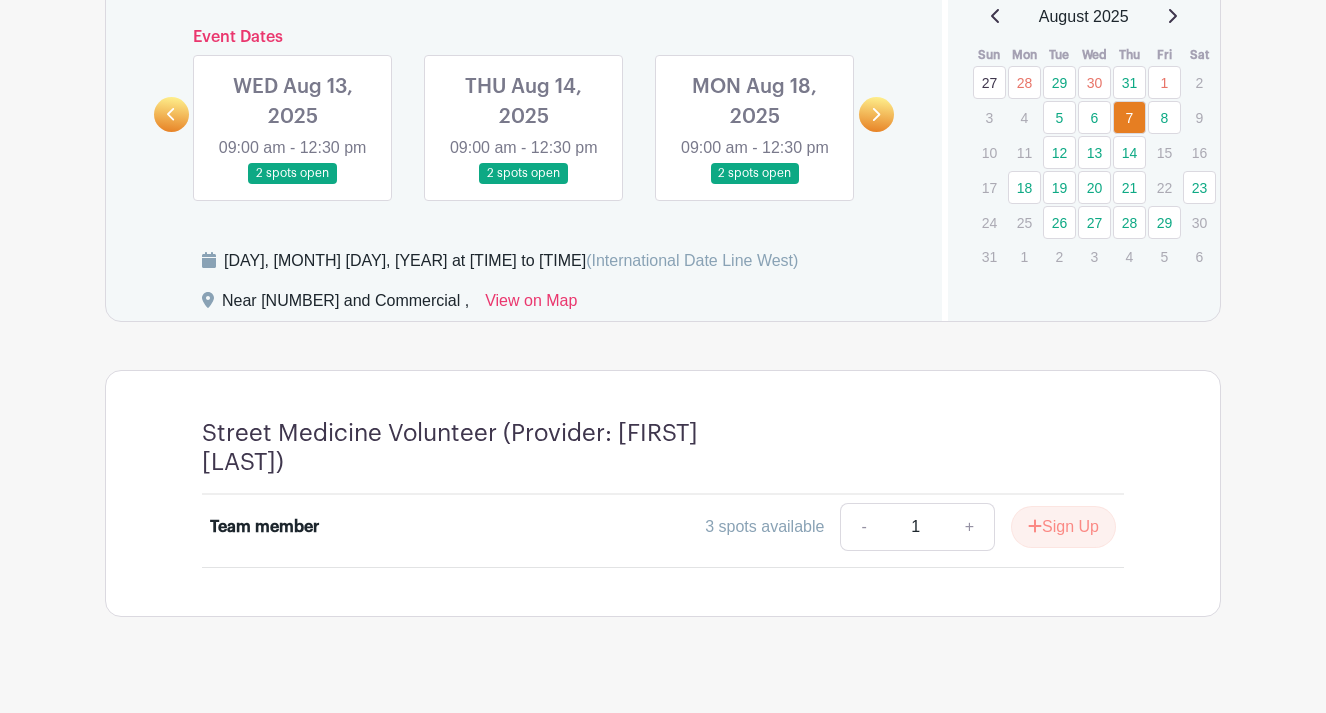 click at bounding box center (293, 184) 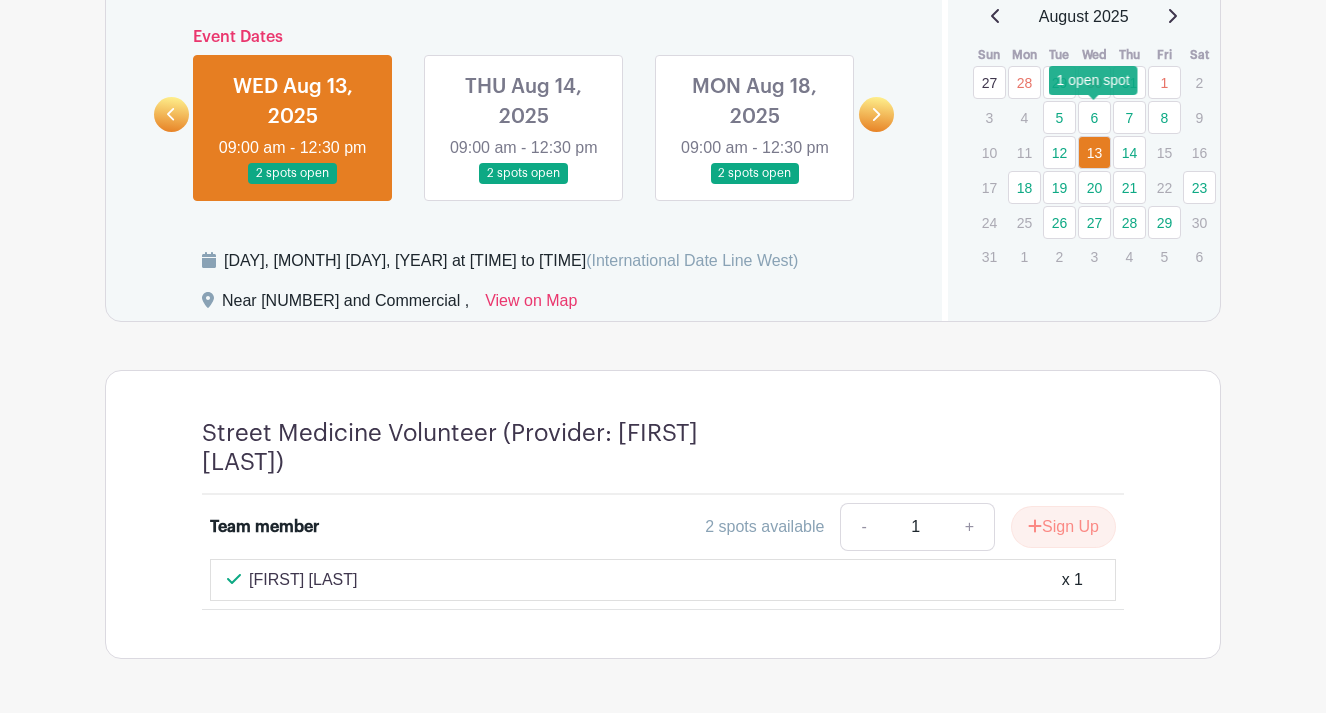 click on "6" at bounding box center (1094, 117) 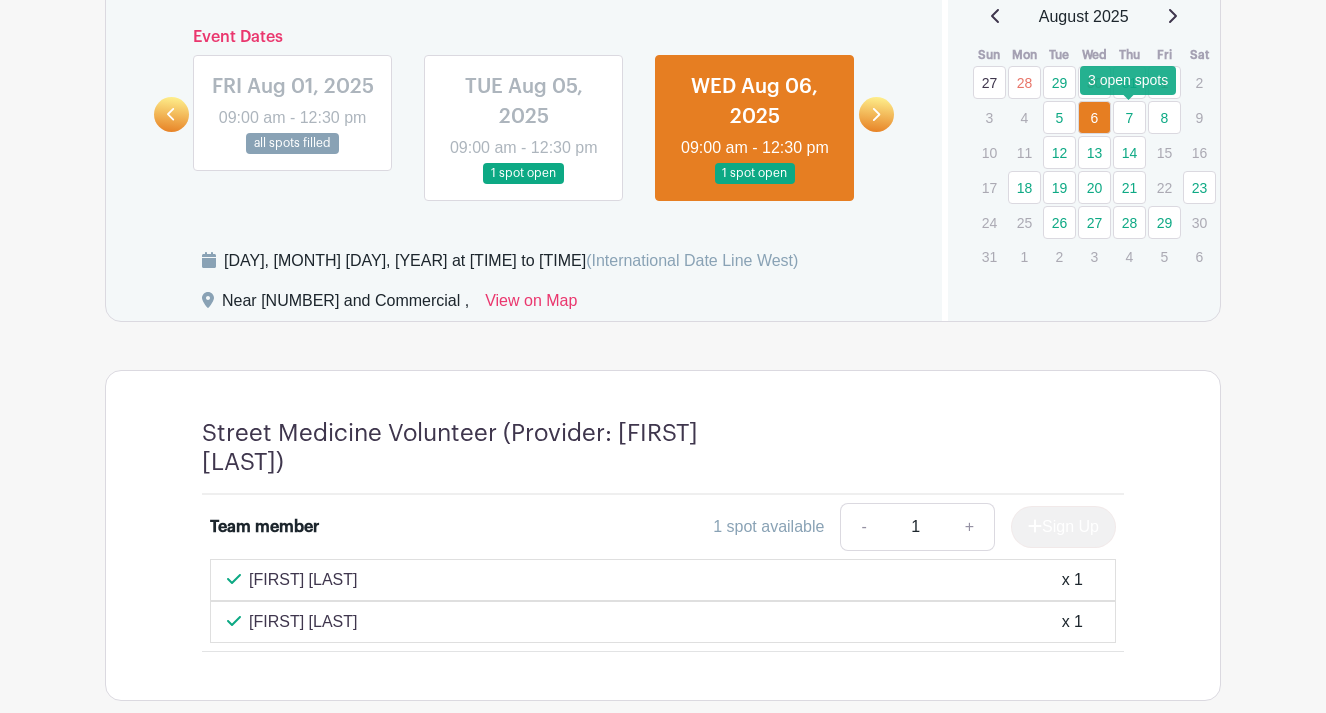 click on "7" at bounding box center [1129, 117] 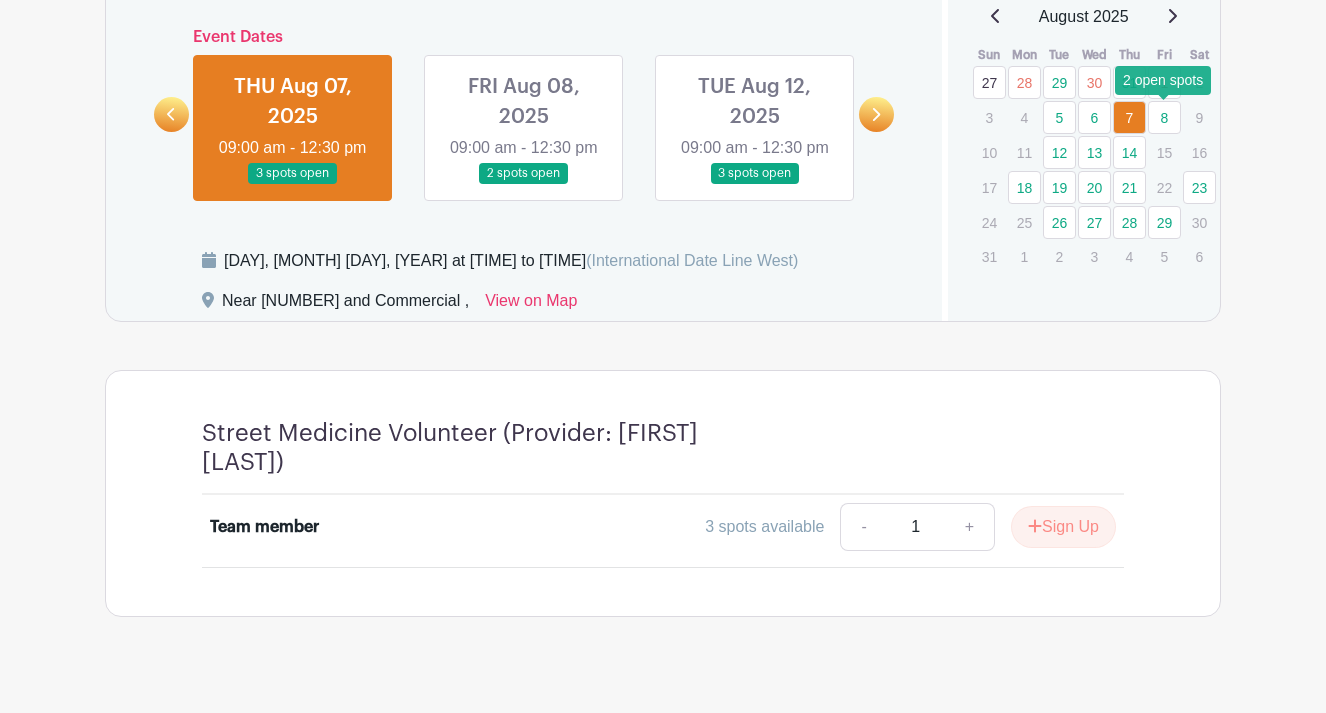 click on "8" at bounding box center [1164, 117] 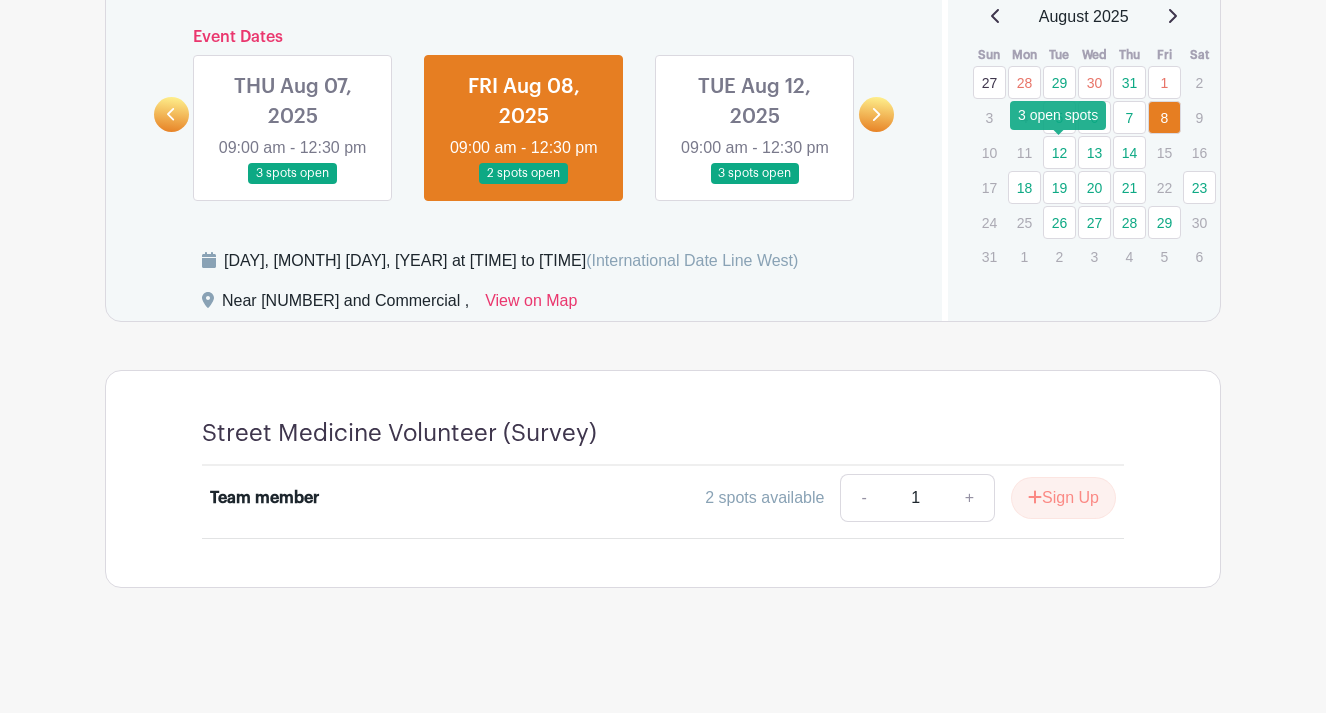 click on "12" at bounding box center [1059, 152] 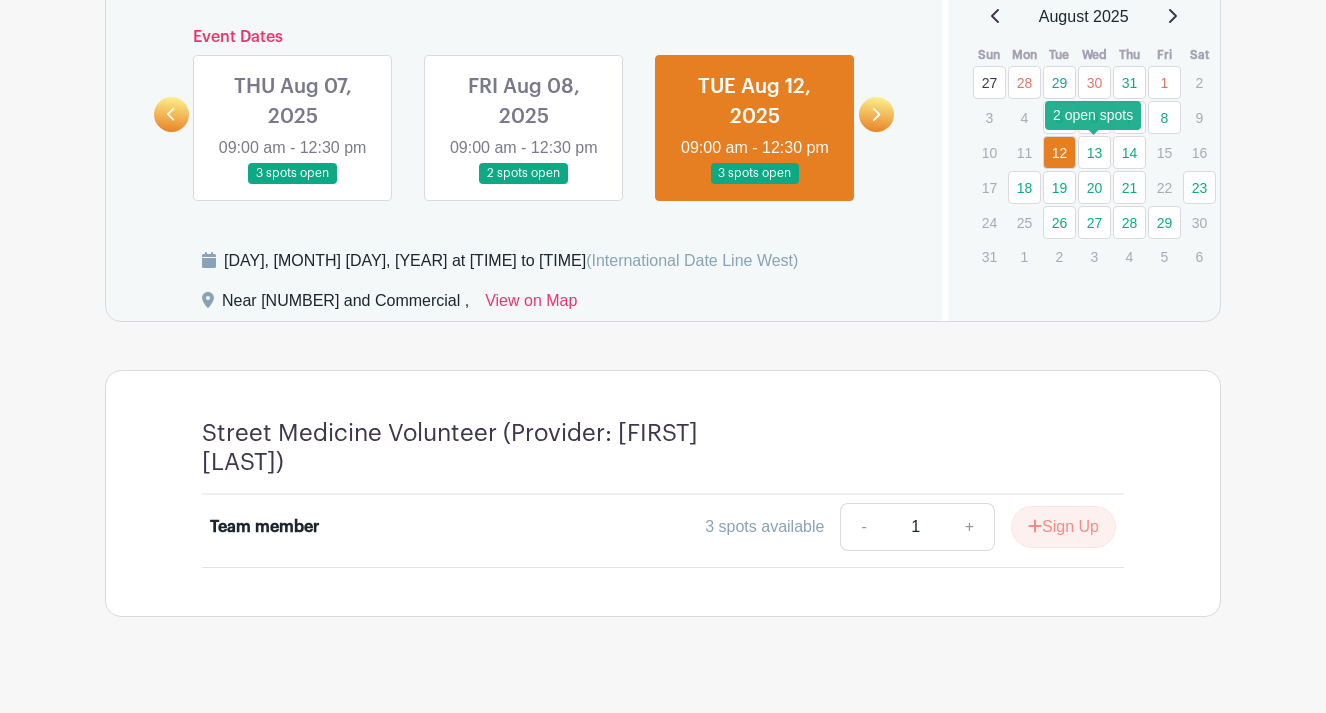 click on "13" at bounding box center [1094, 152] 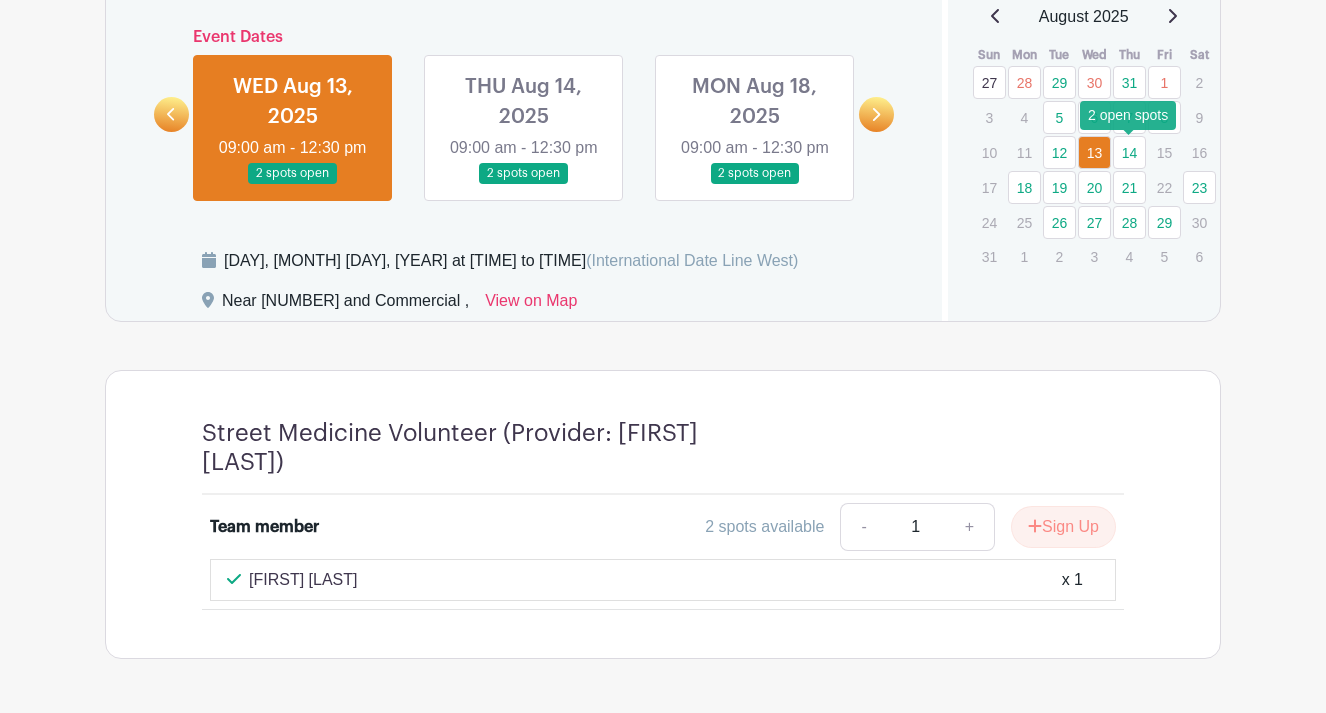 click on "14" at bounding box center [1129, 152] 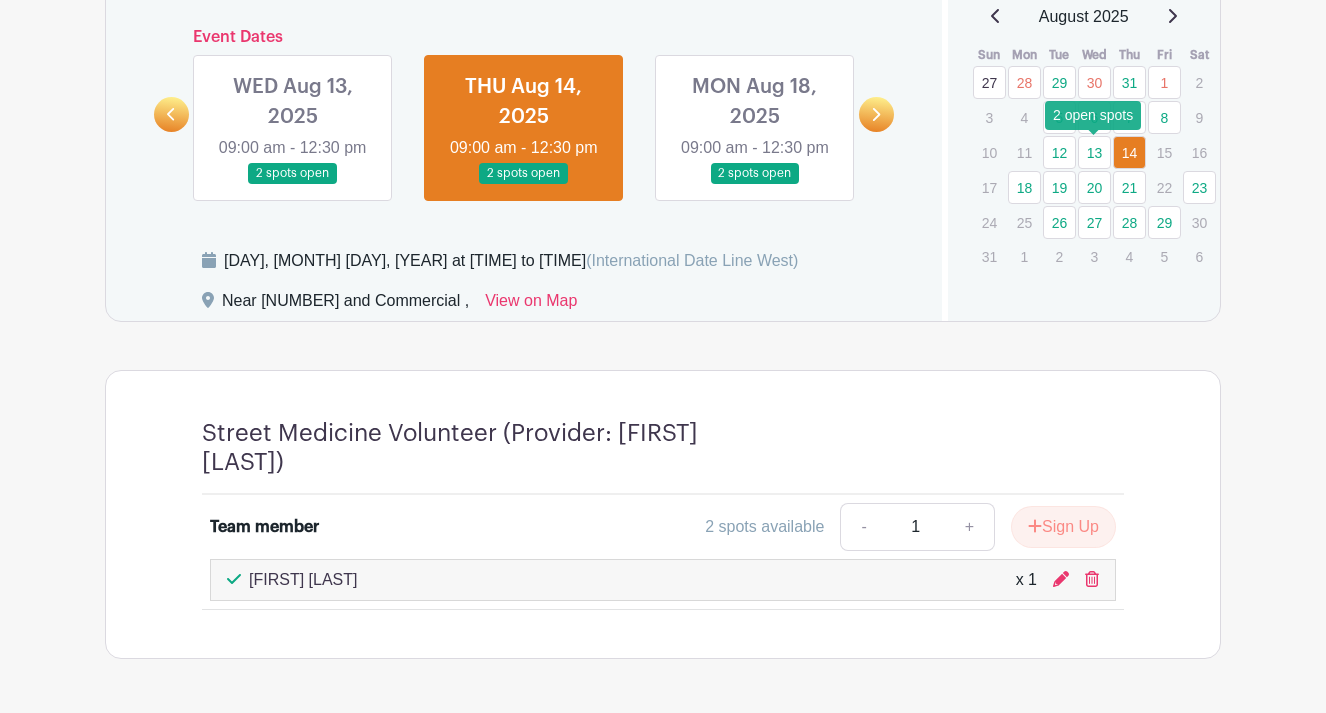 click on "13" at bounding box center [1094, 152] 